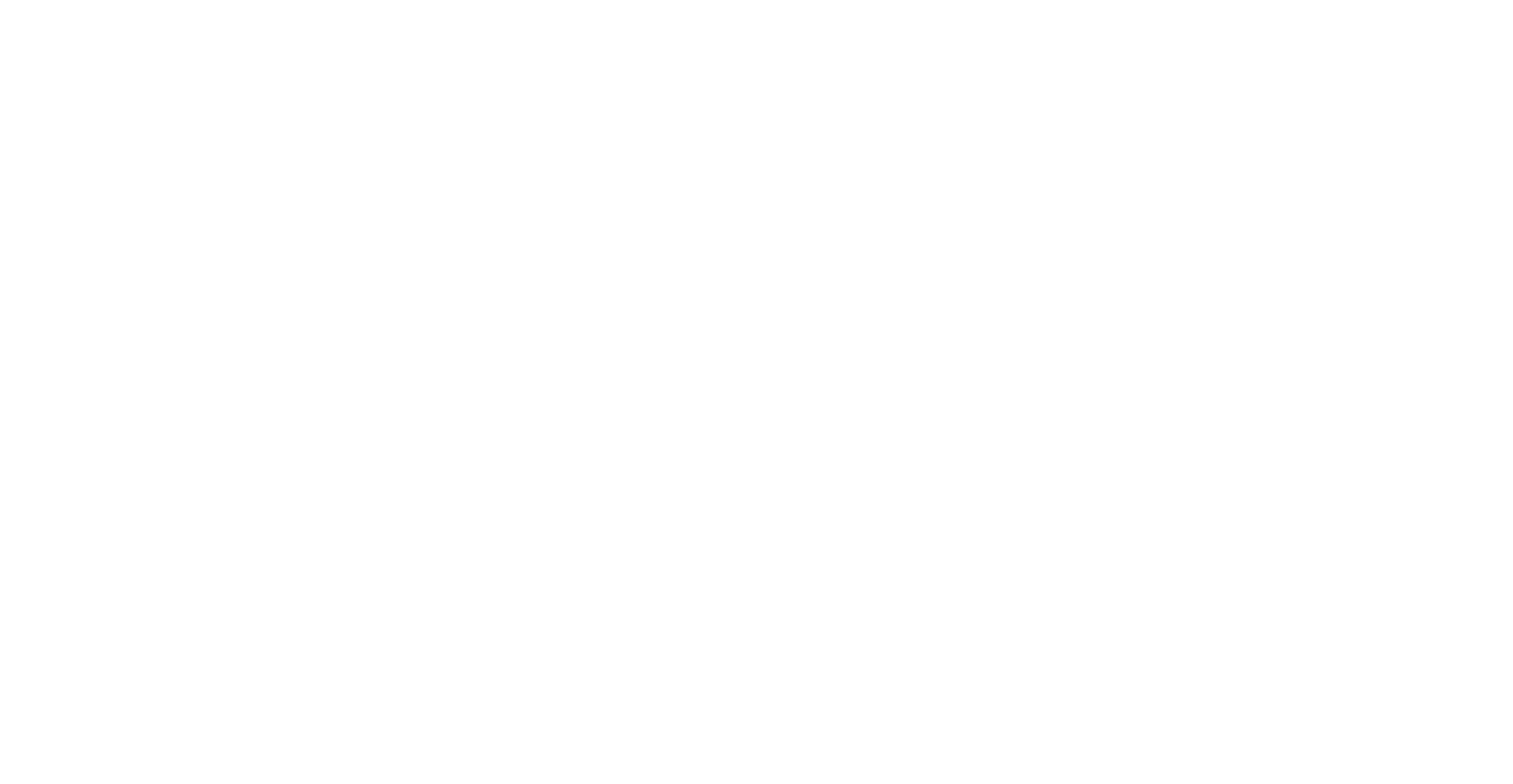 scroll, scrollTop: 0, scrollLeft: 0, axis: both 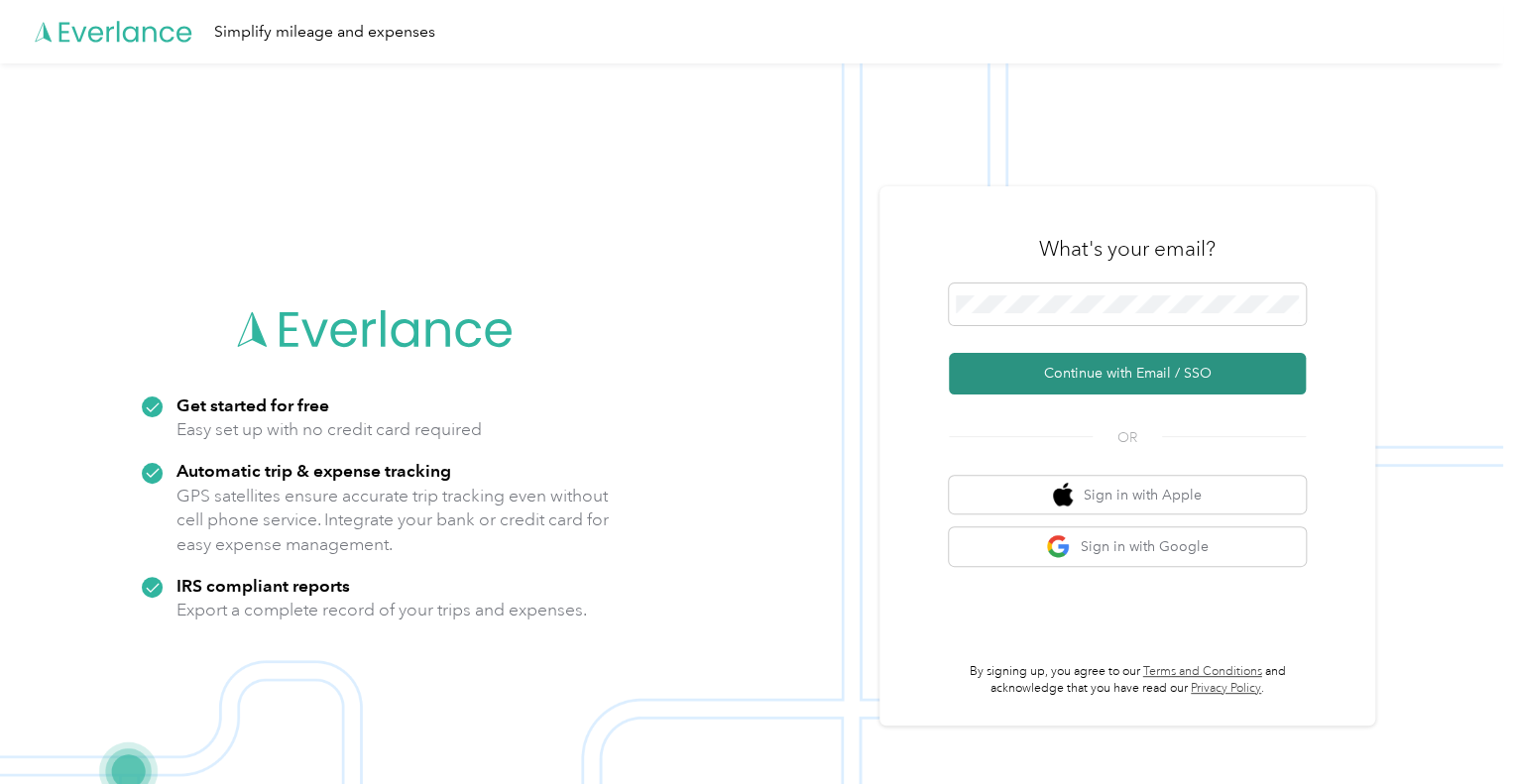 click on "Continue with Email / SSO" at bounding box center [1127, 374] 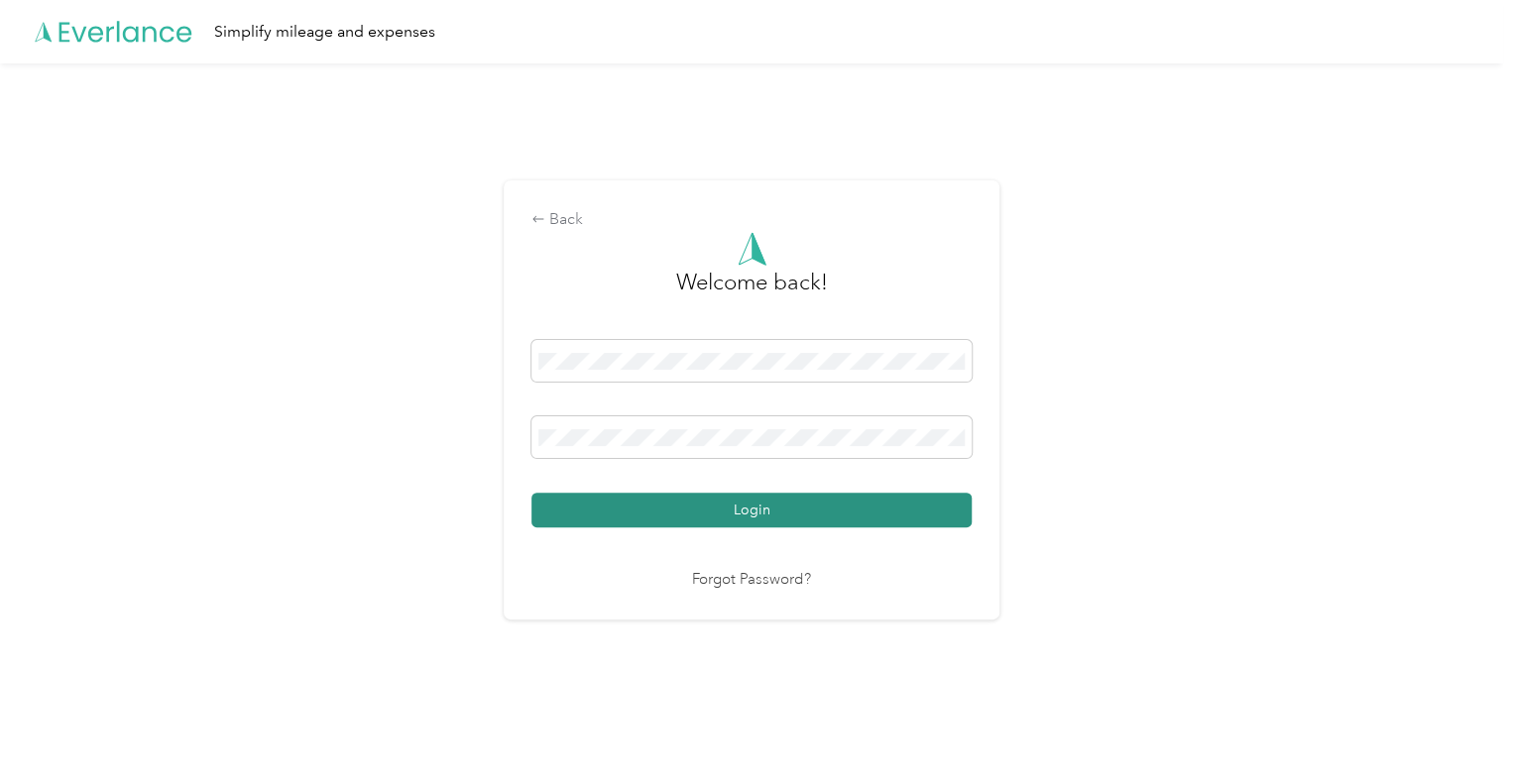 click on "Login" at bounding box center (752, 509) 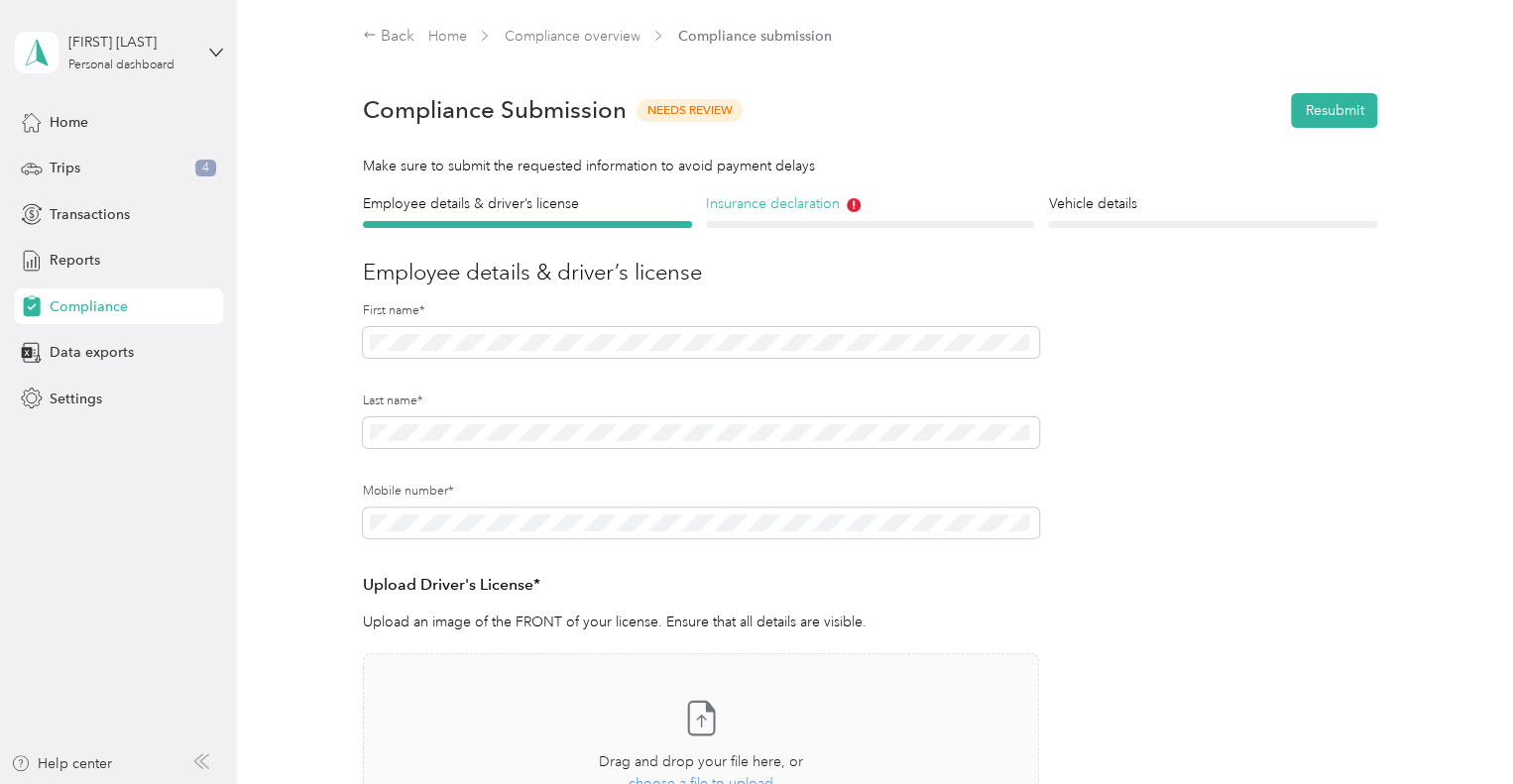 click on "Insurance declaration" at bounding box center (871, 203) 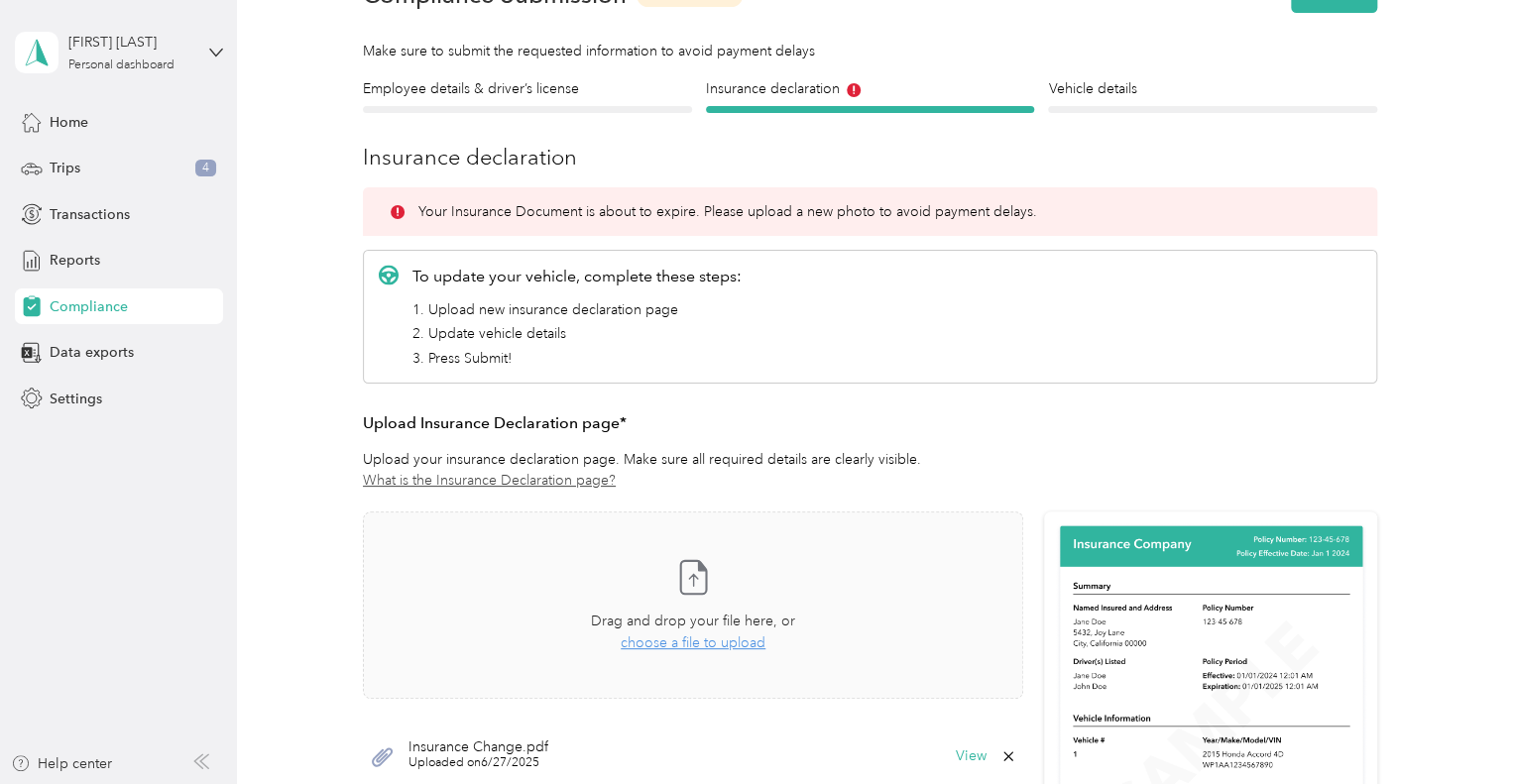 scroll, scrollTop: 0, scrollLeft: 0, axis: both 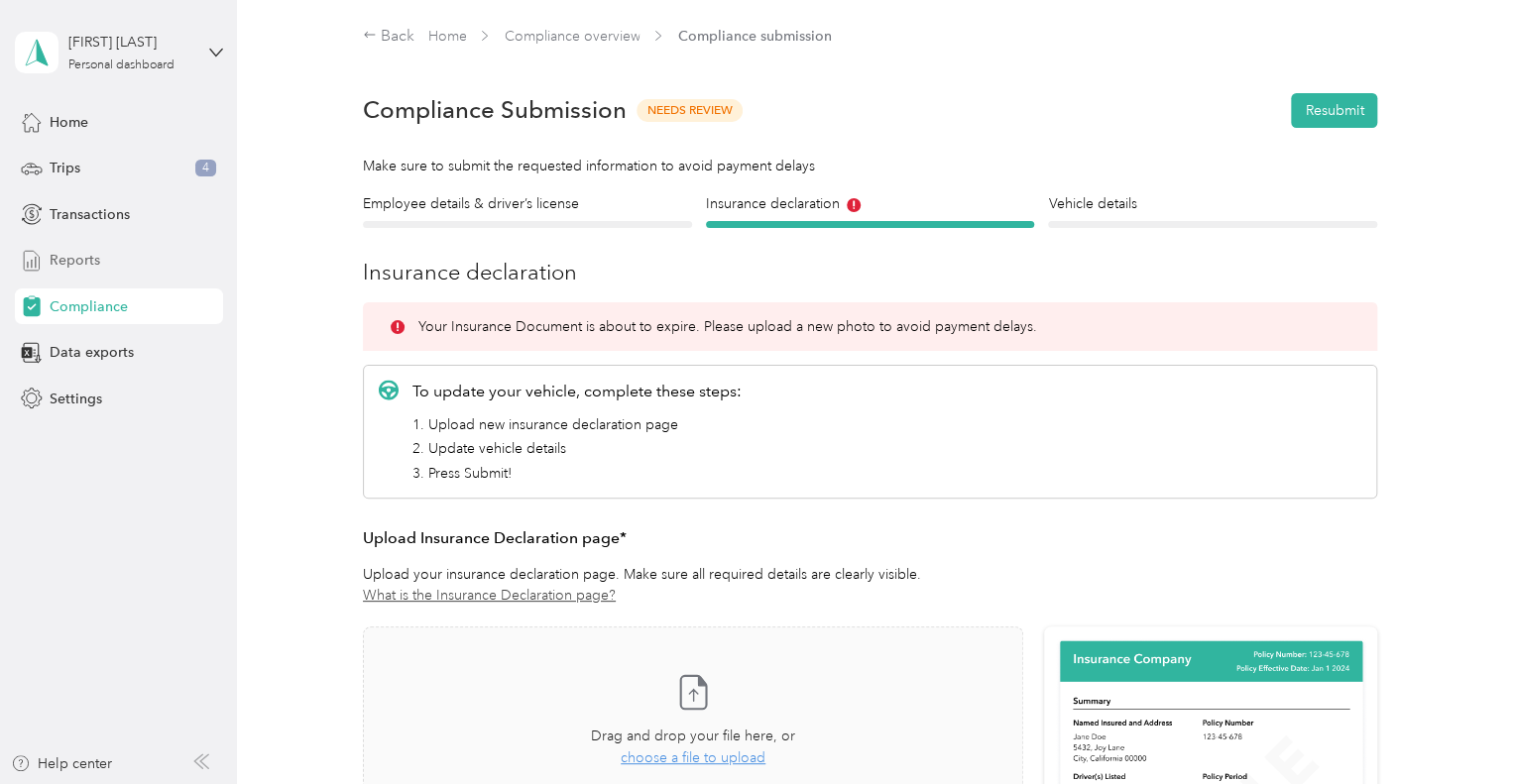 click on "Reports" at bounding box center [119, 261] 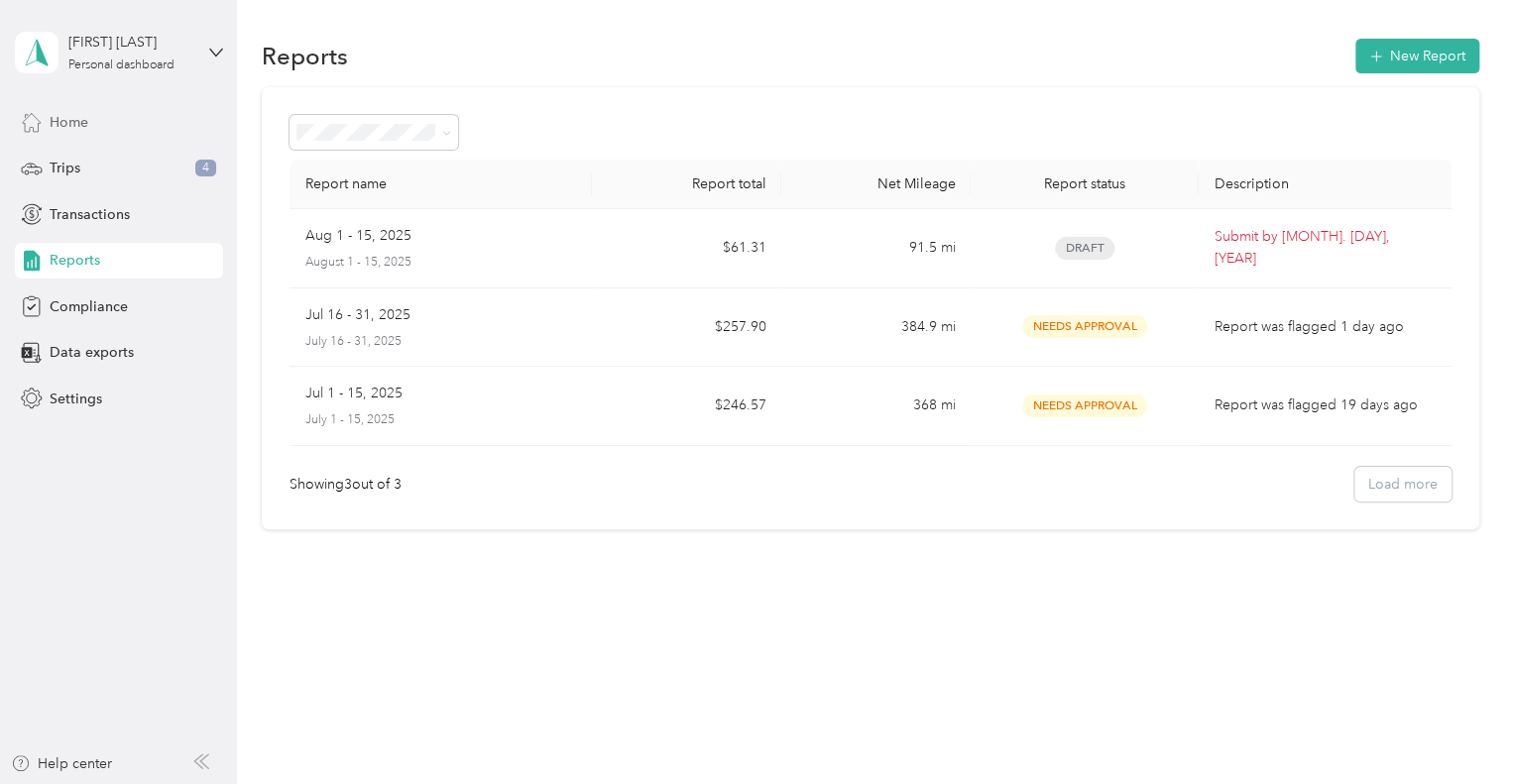 click on "Home" at bounding box center (68, 122) 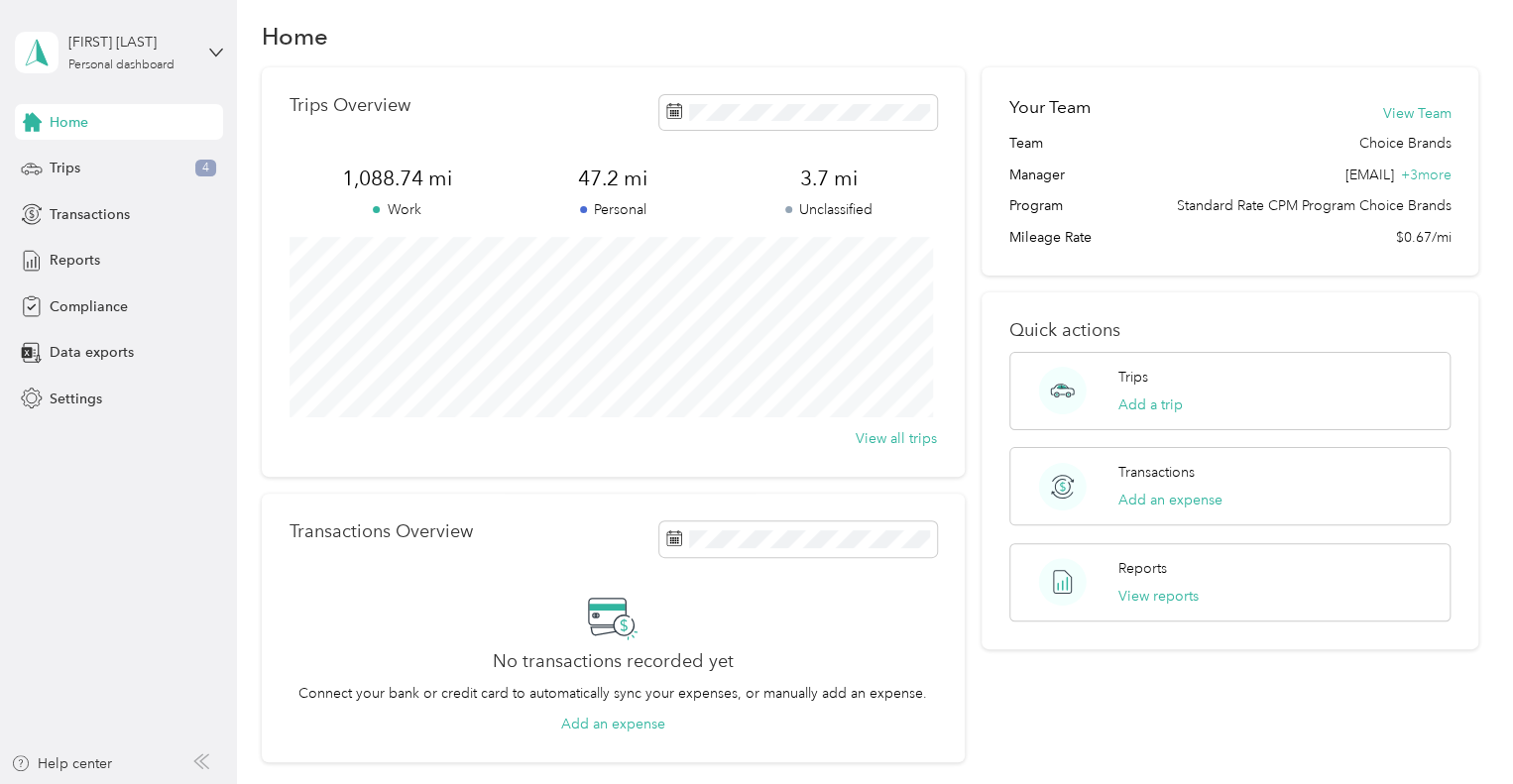 scroll, scrollTop: 0, scrollLeft: 0, axis: both 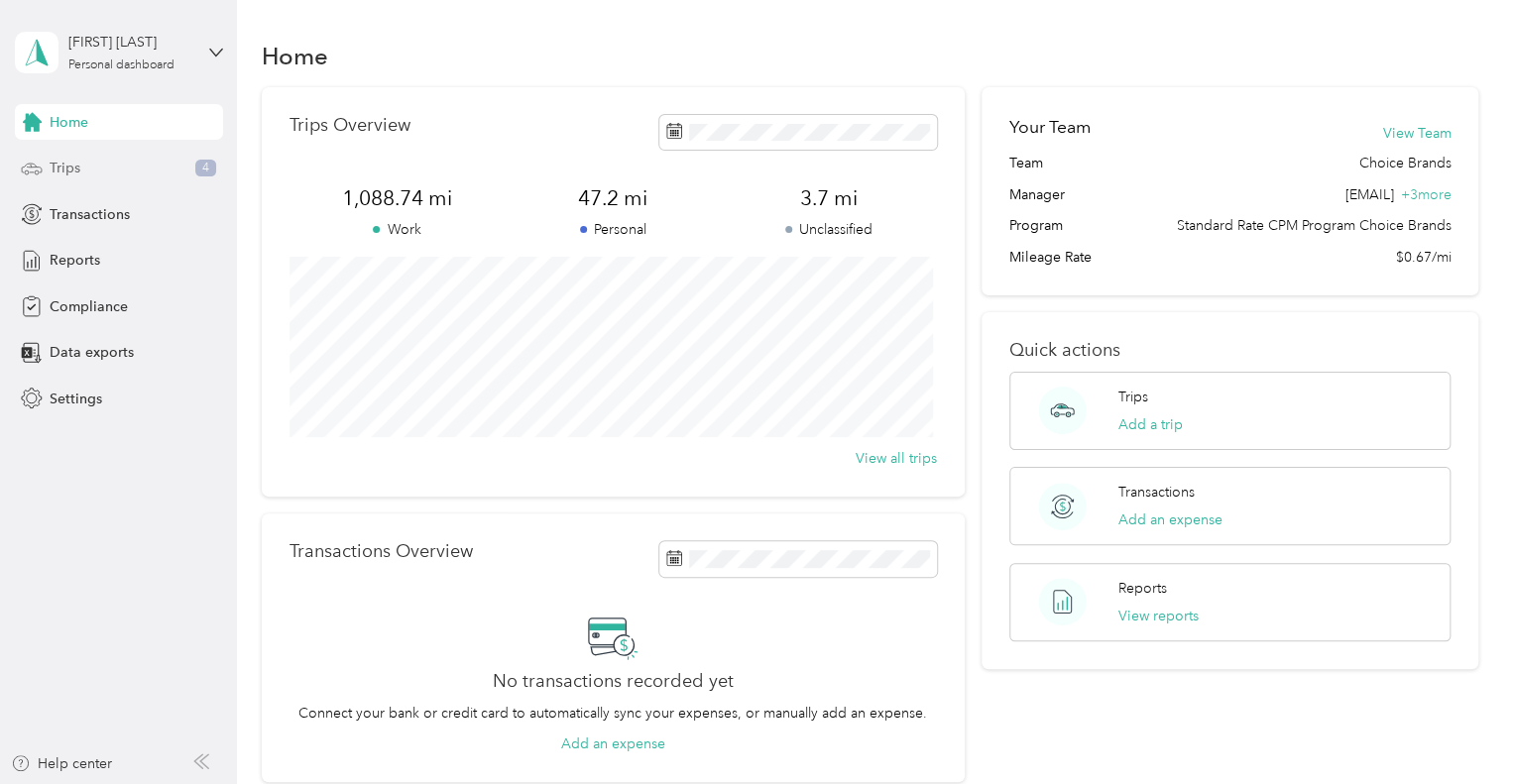 click on "Trips" at bounding box center (64, 168) 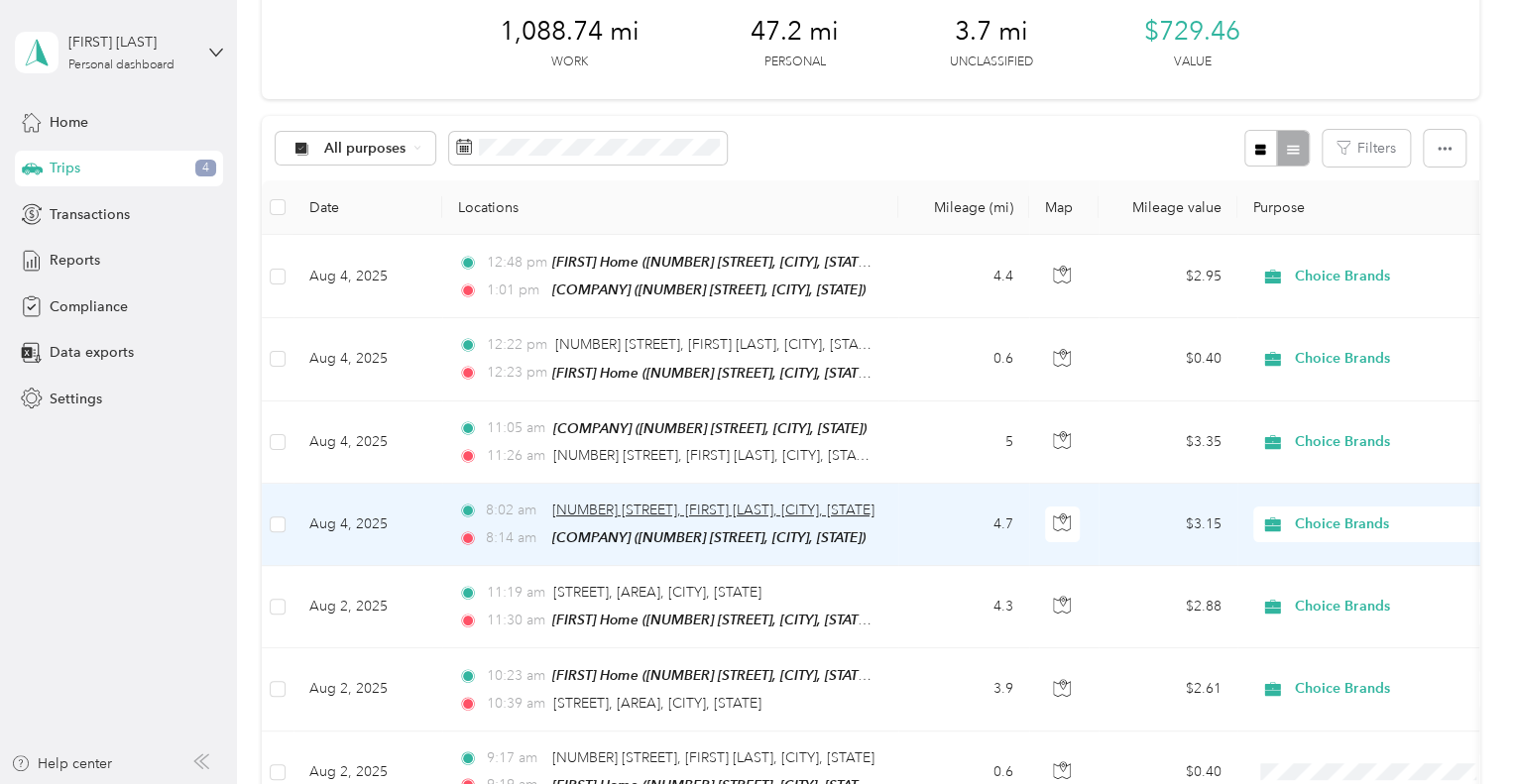 scroll, scrollTop: 0, scrollLeft: 0, axis: both 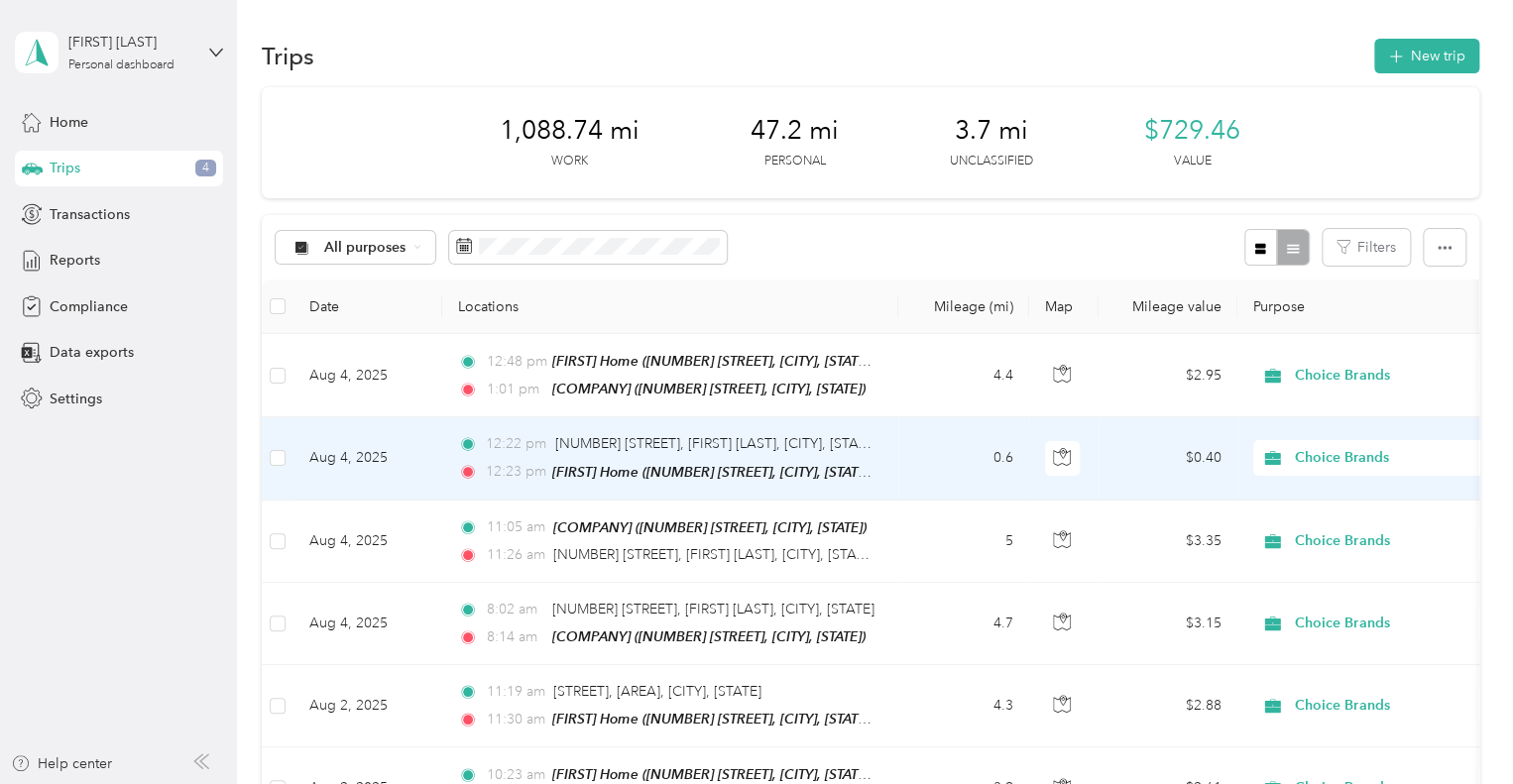 click on "Choice Brands" at bounding box center [1385, 458] 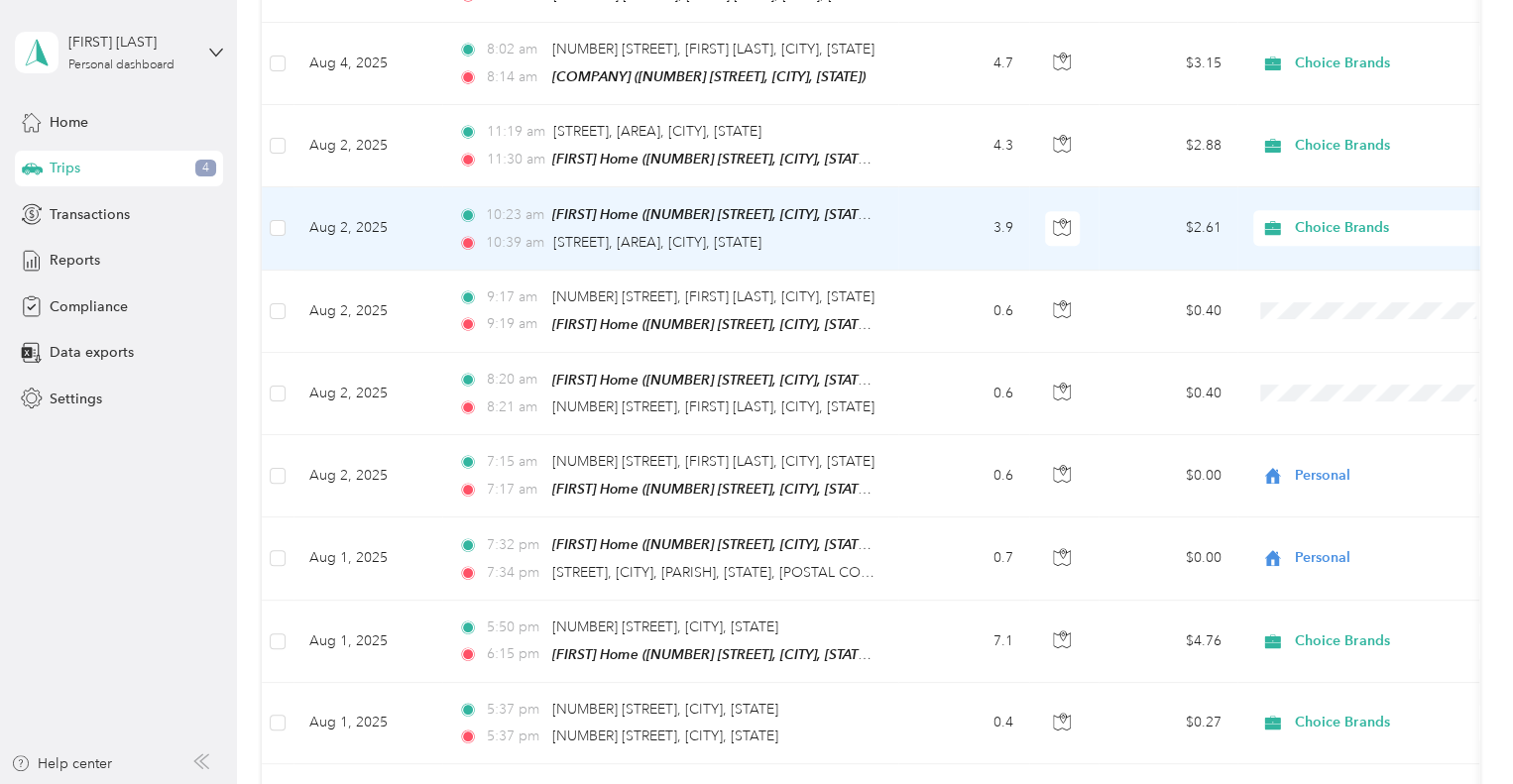 scroll, scrollTop: 595, scrollLeft: 0, axis: vertical 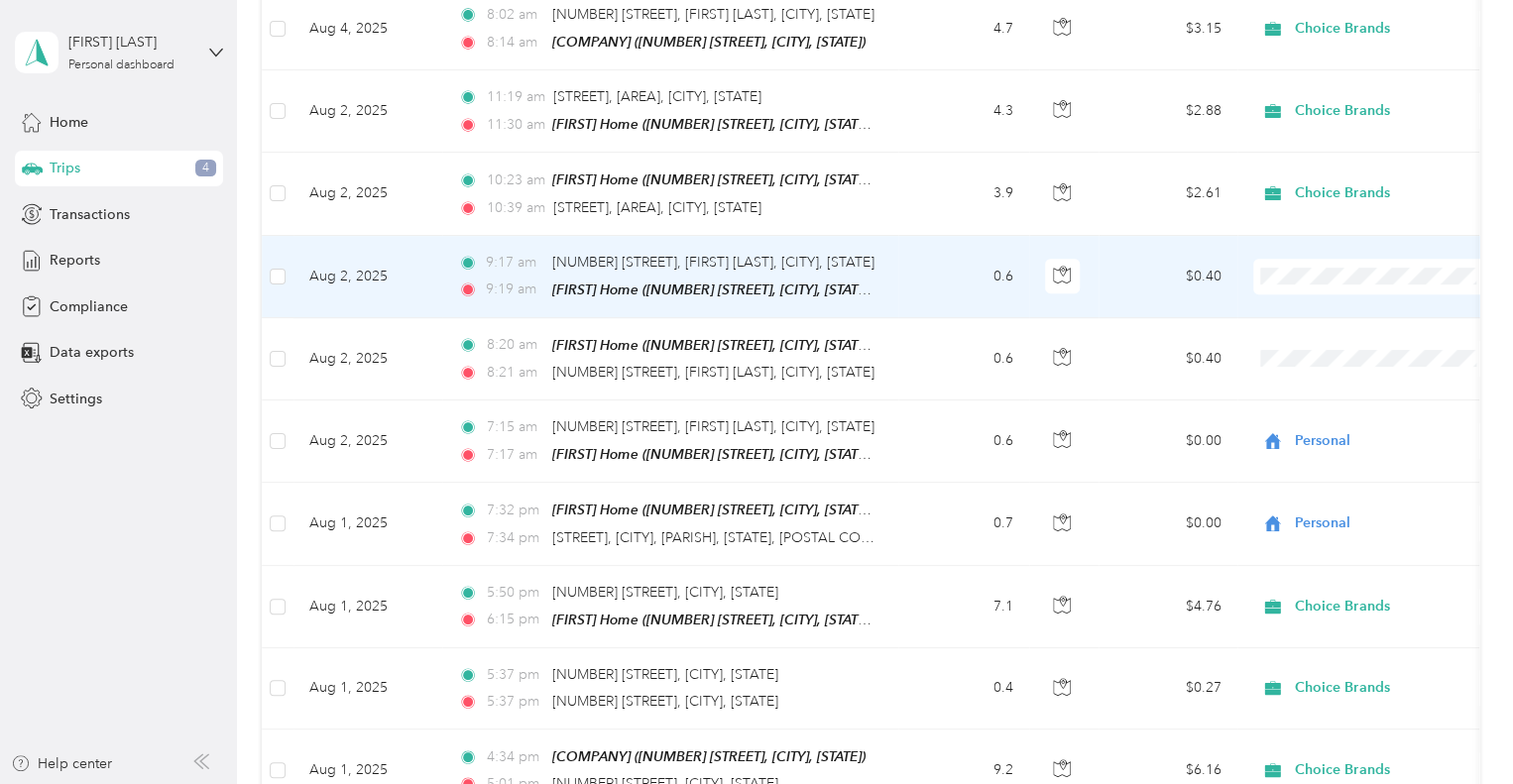 click on "Personal" at bounding box center (1393, 338) 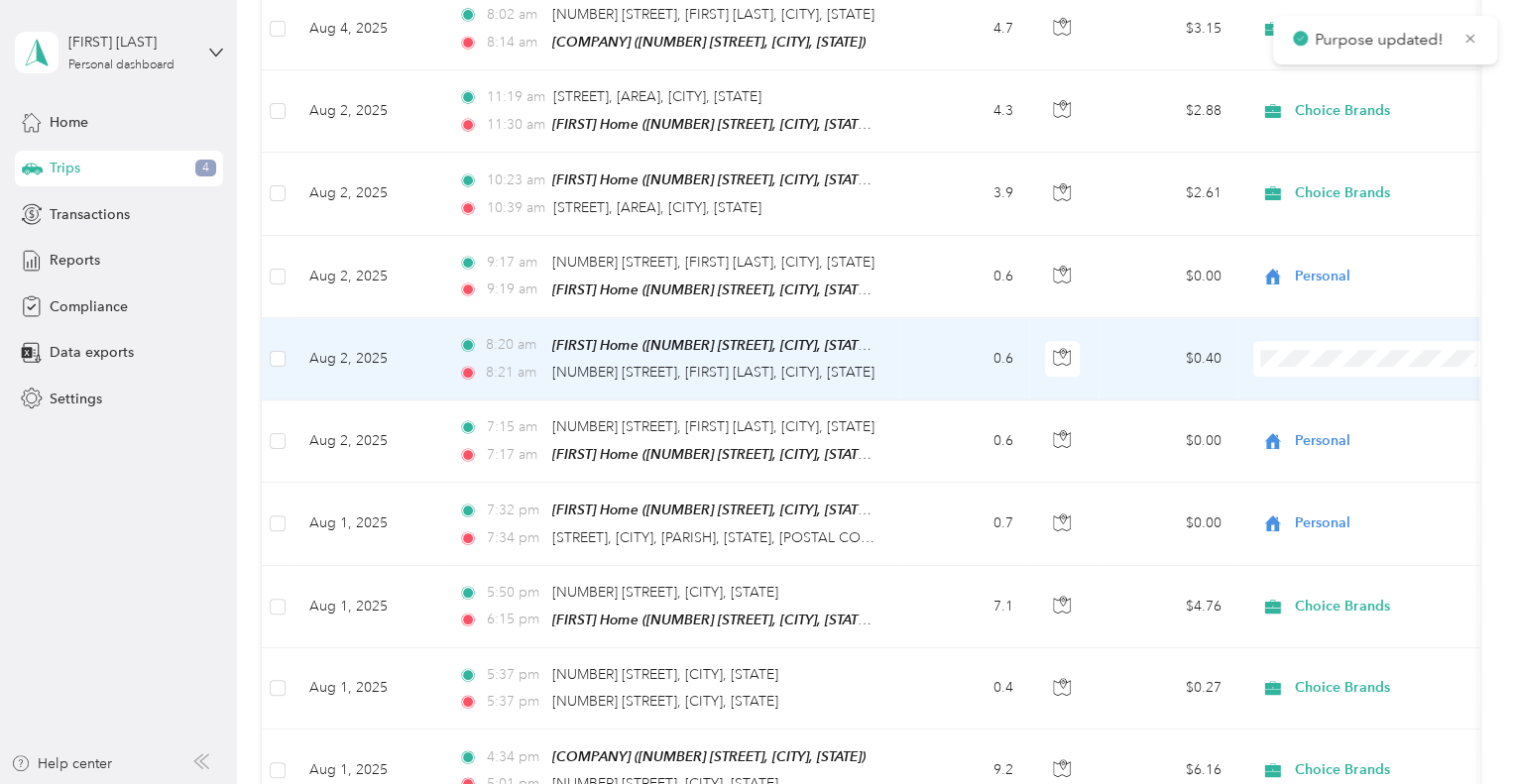 click on "Personal" at bounding box center [1393, 419] 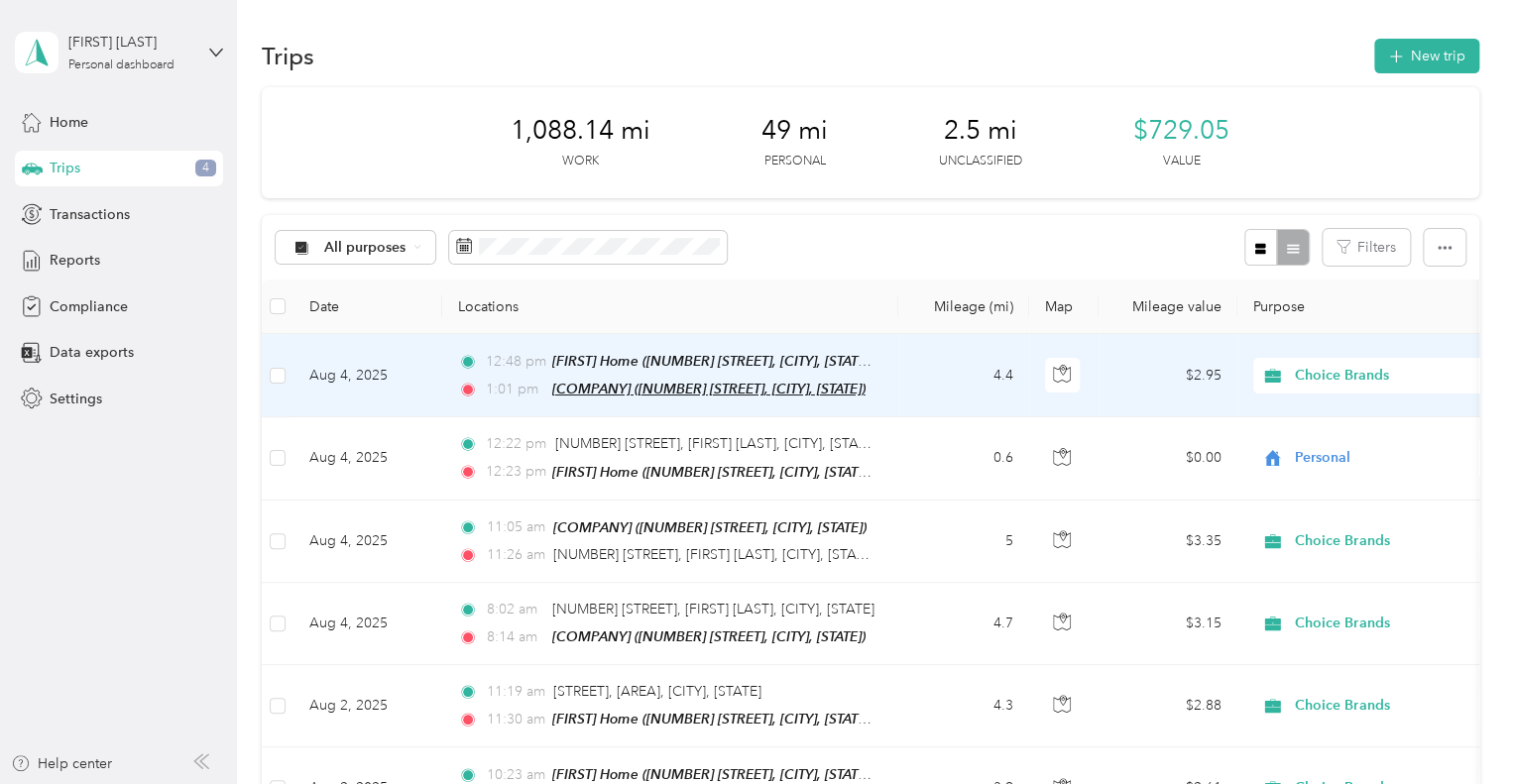 scroll, scrollTop: 99, scrollLeft: 0, axis: vertical 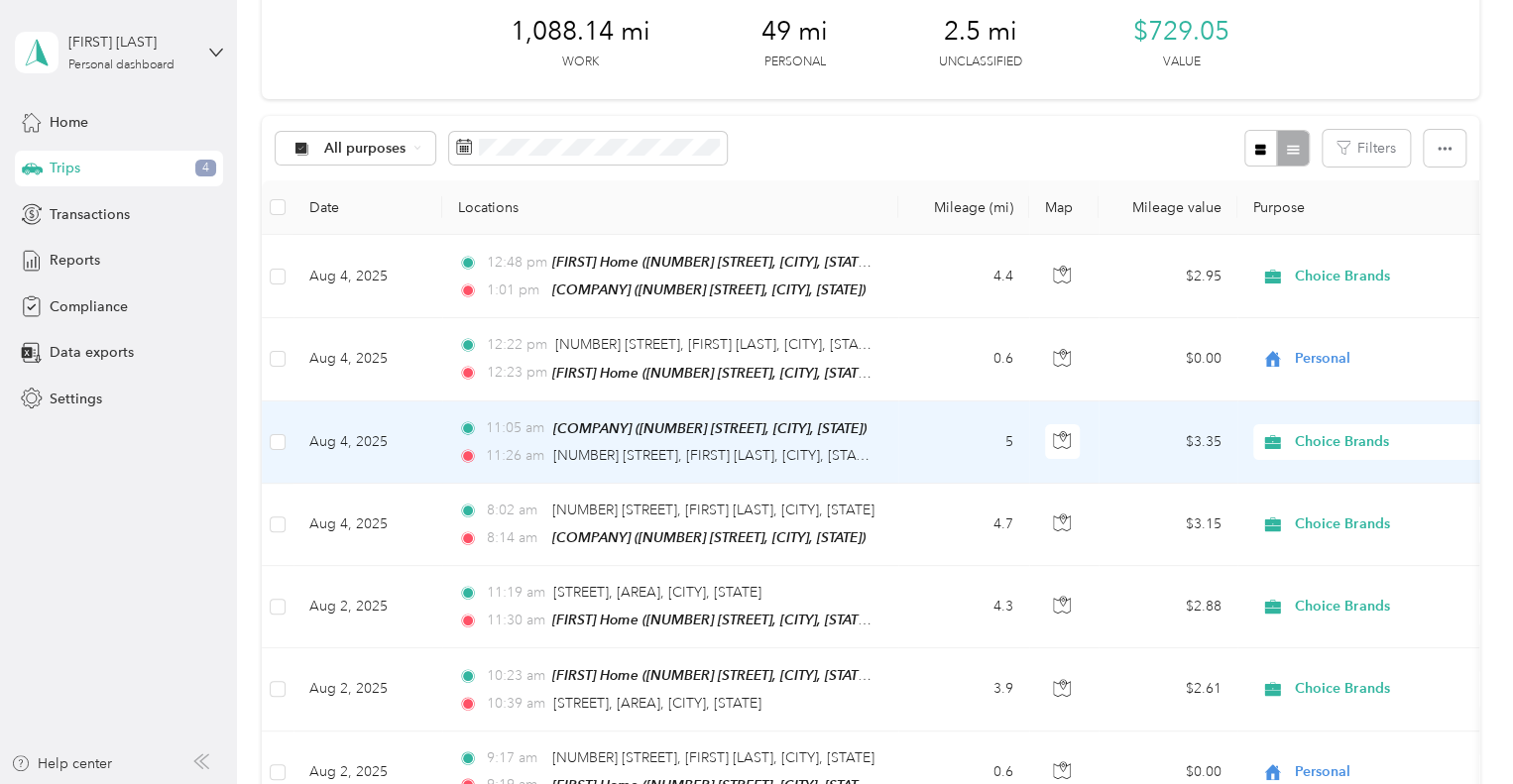 click on "Choice Brands" at bounding box center [1385, 442] 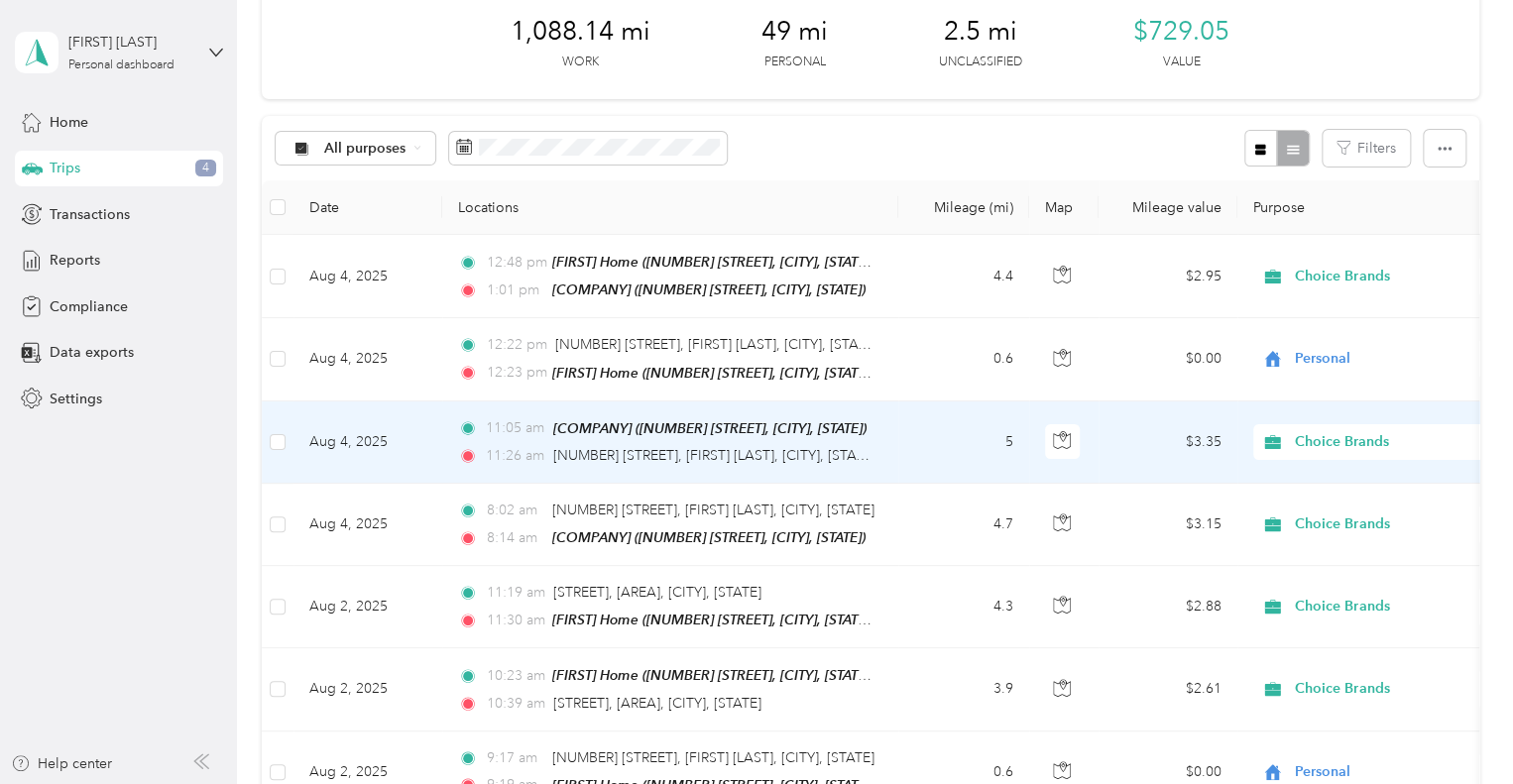 click on "Personal" at bounding box center (1393, 508) 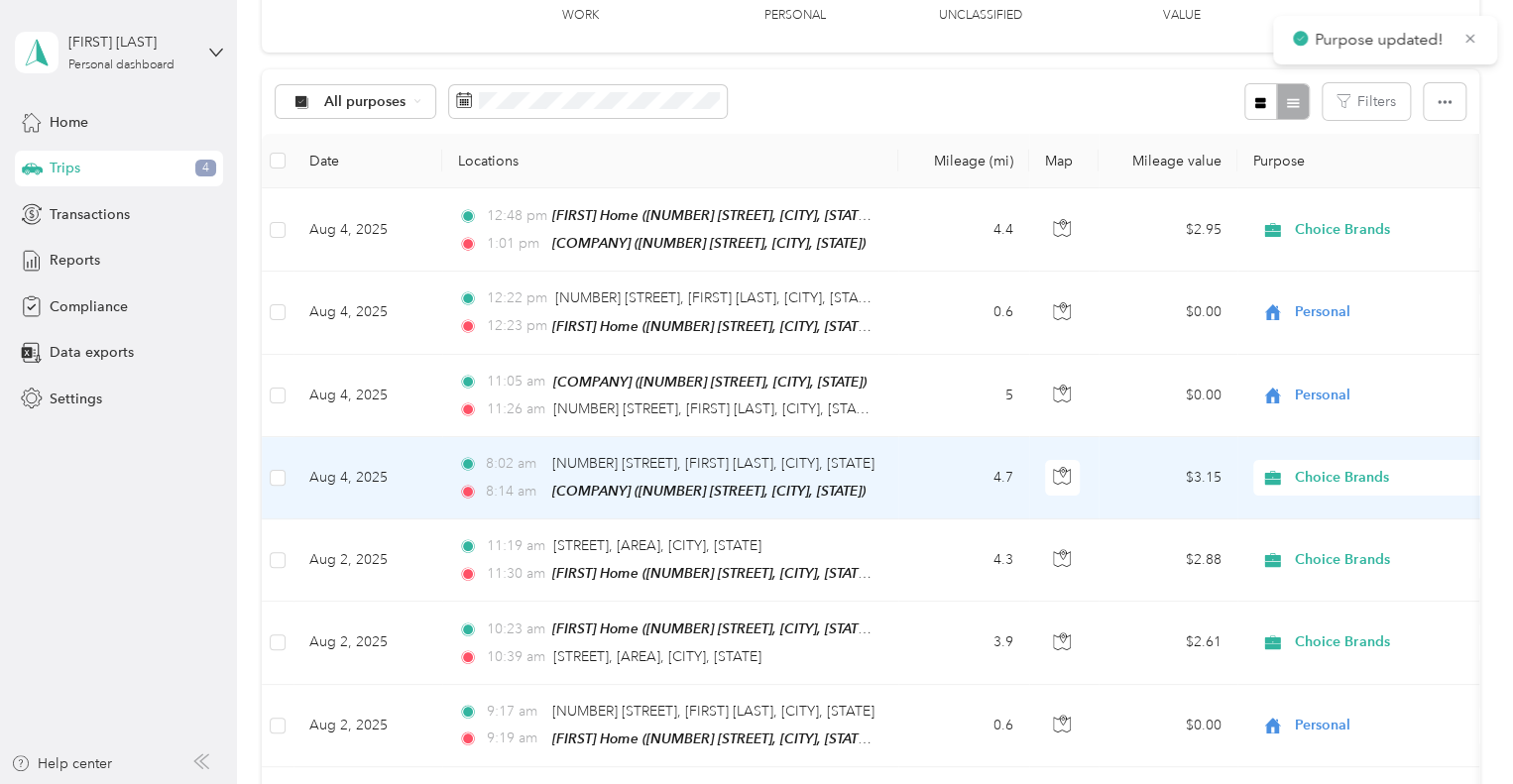 scroll, scrollTop: 99, scrollLeft: 0, axis: vertical 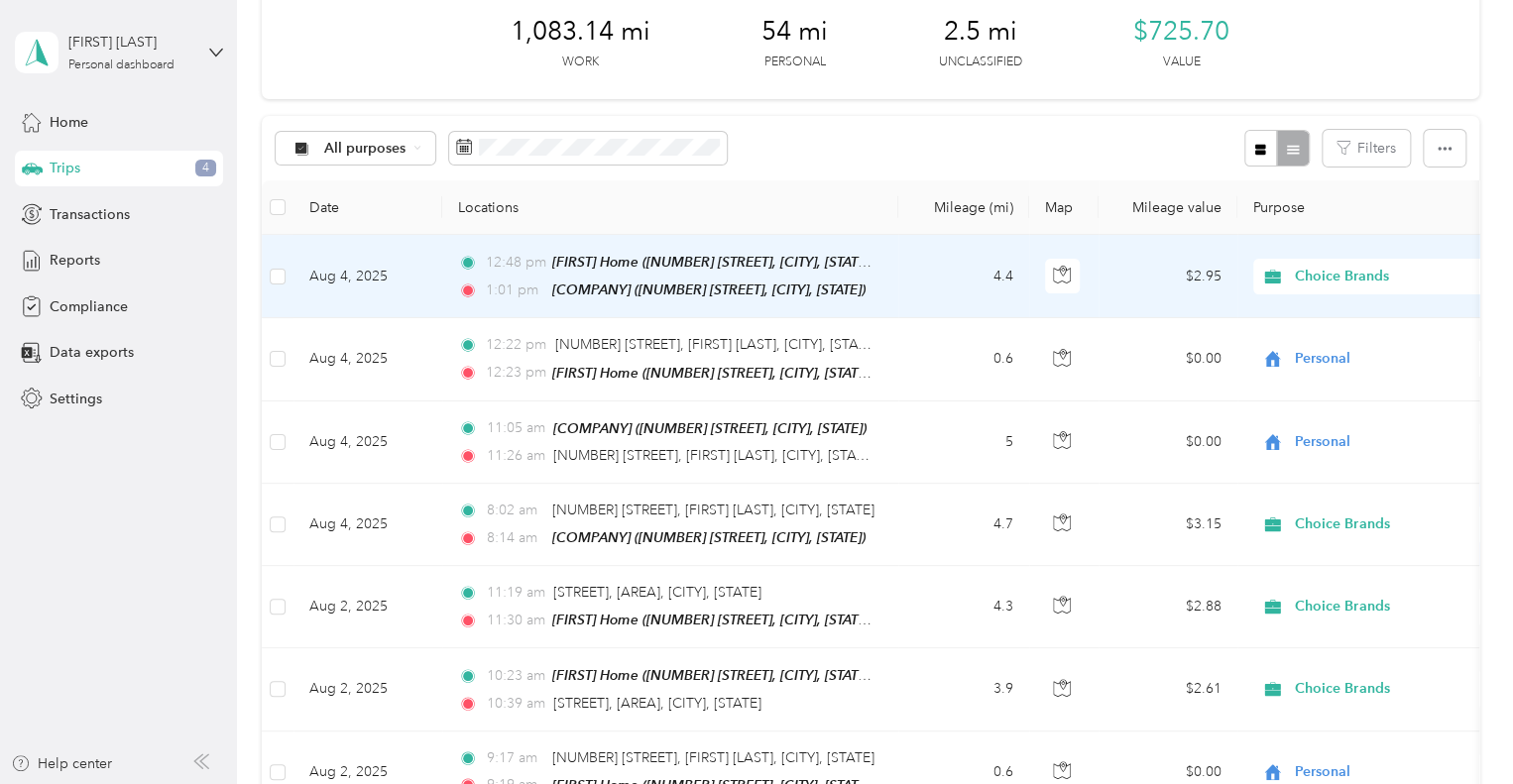 click on "Choice Brands" at bounding box center [1385, 277] 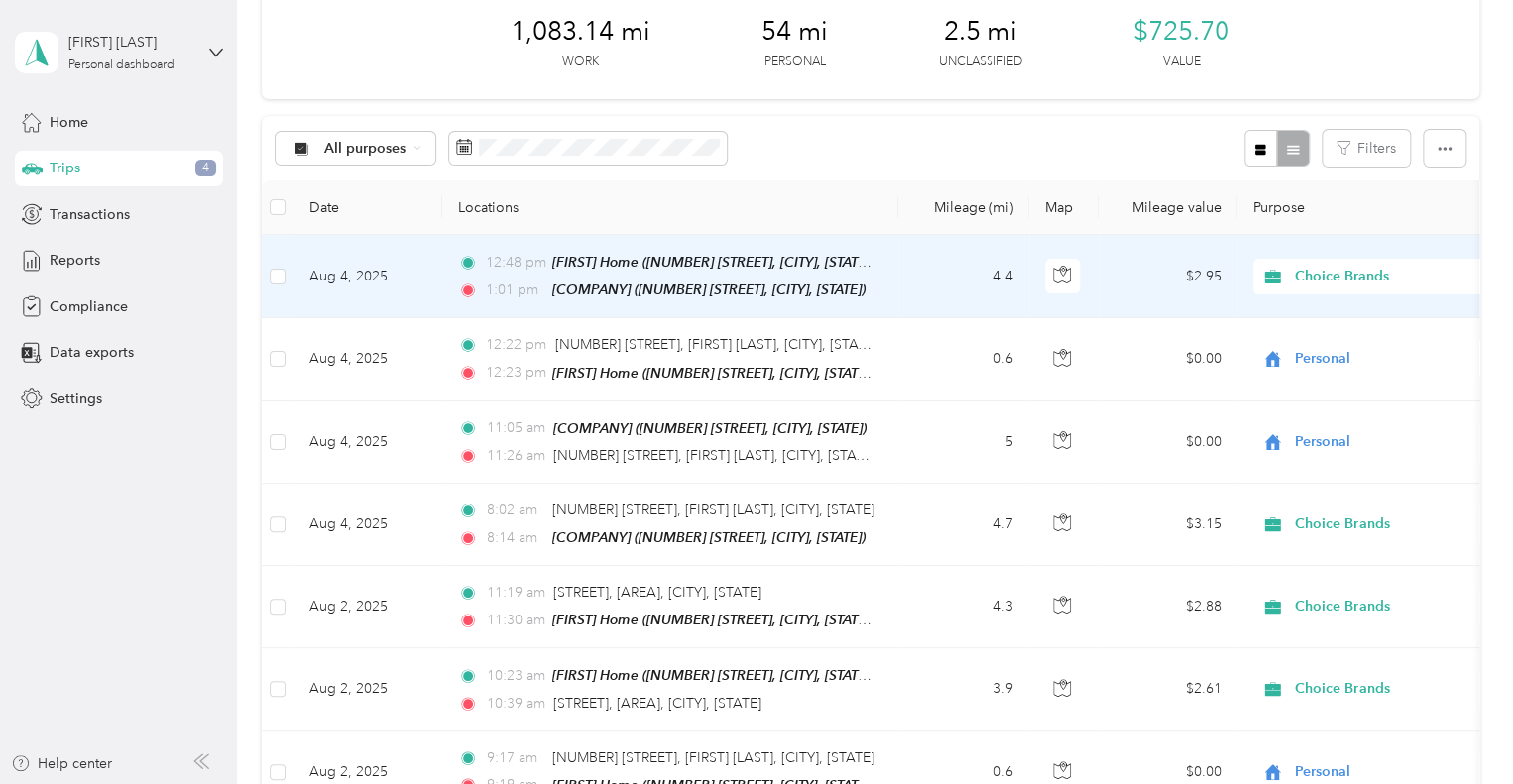 click on "Personal" at bounding box center (1376, 346) 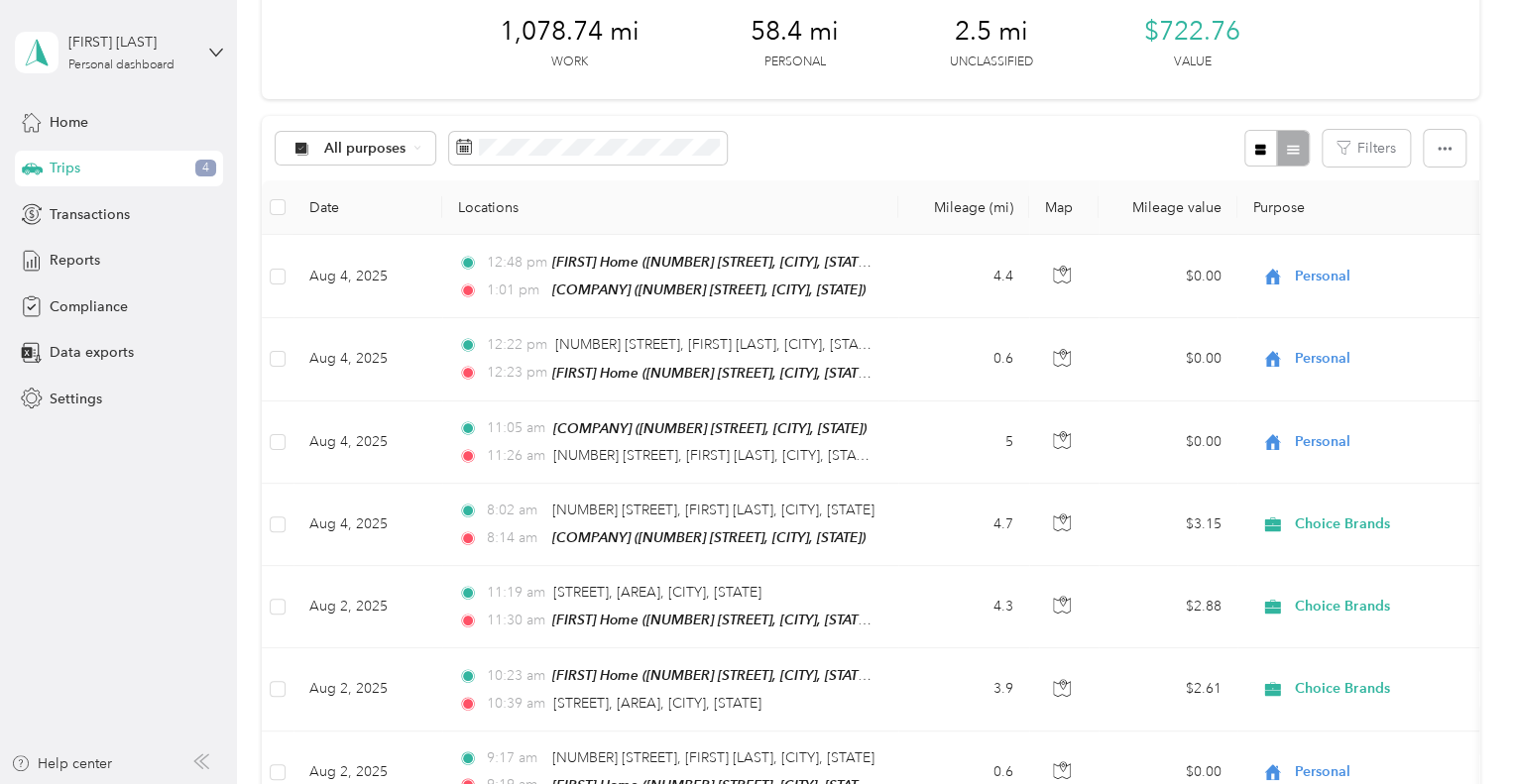 scroll, scrollTop: 0, scrollLeft: 0, axis: both 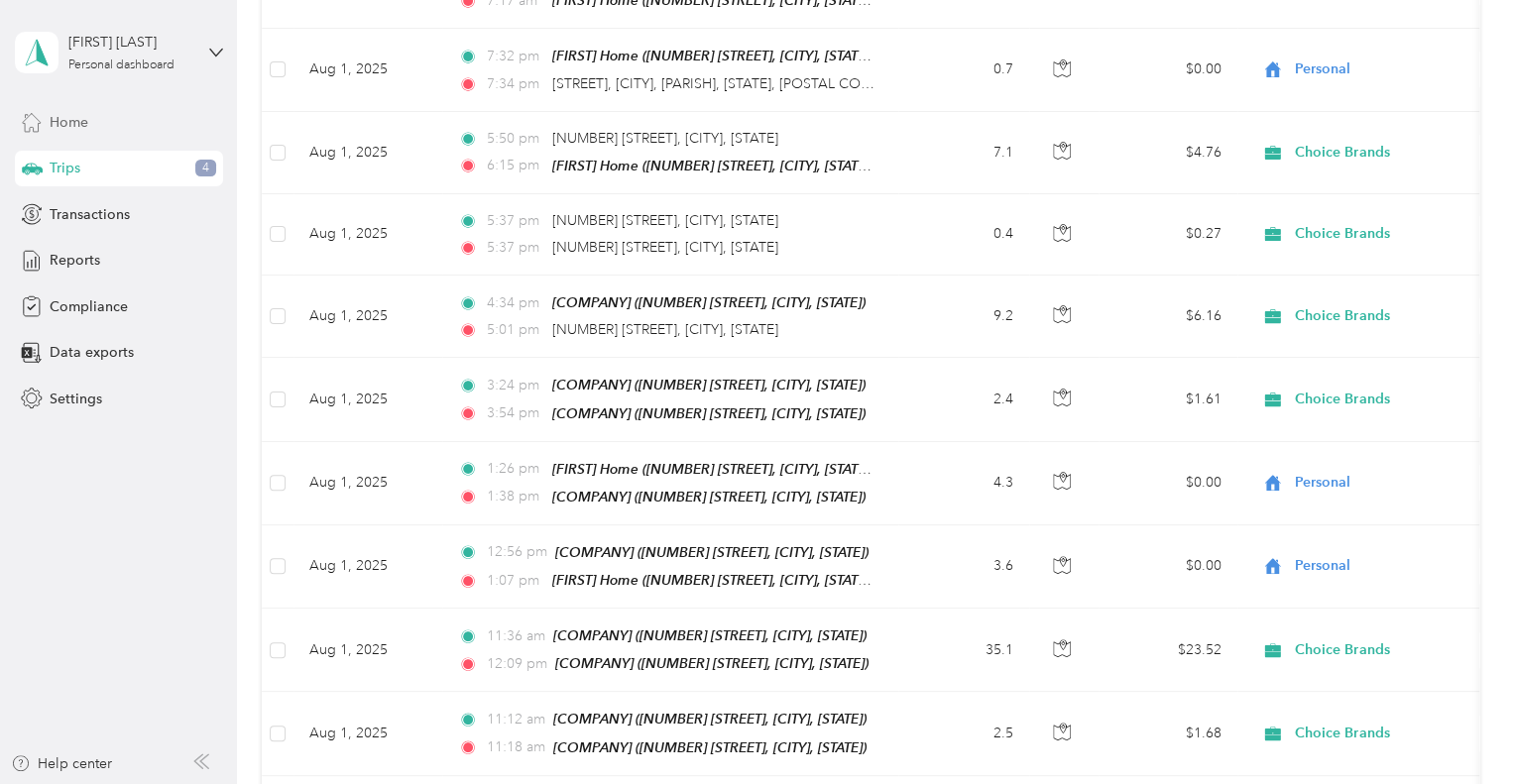click on "Home" at bounding box center (119, 122) 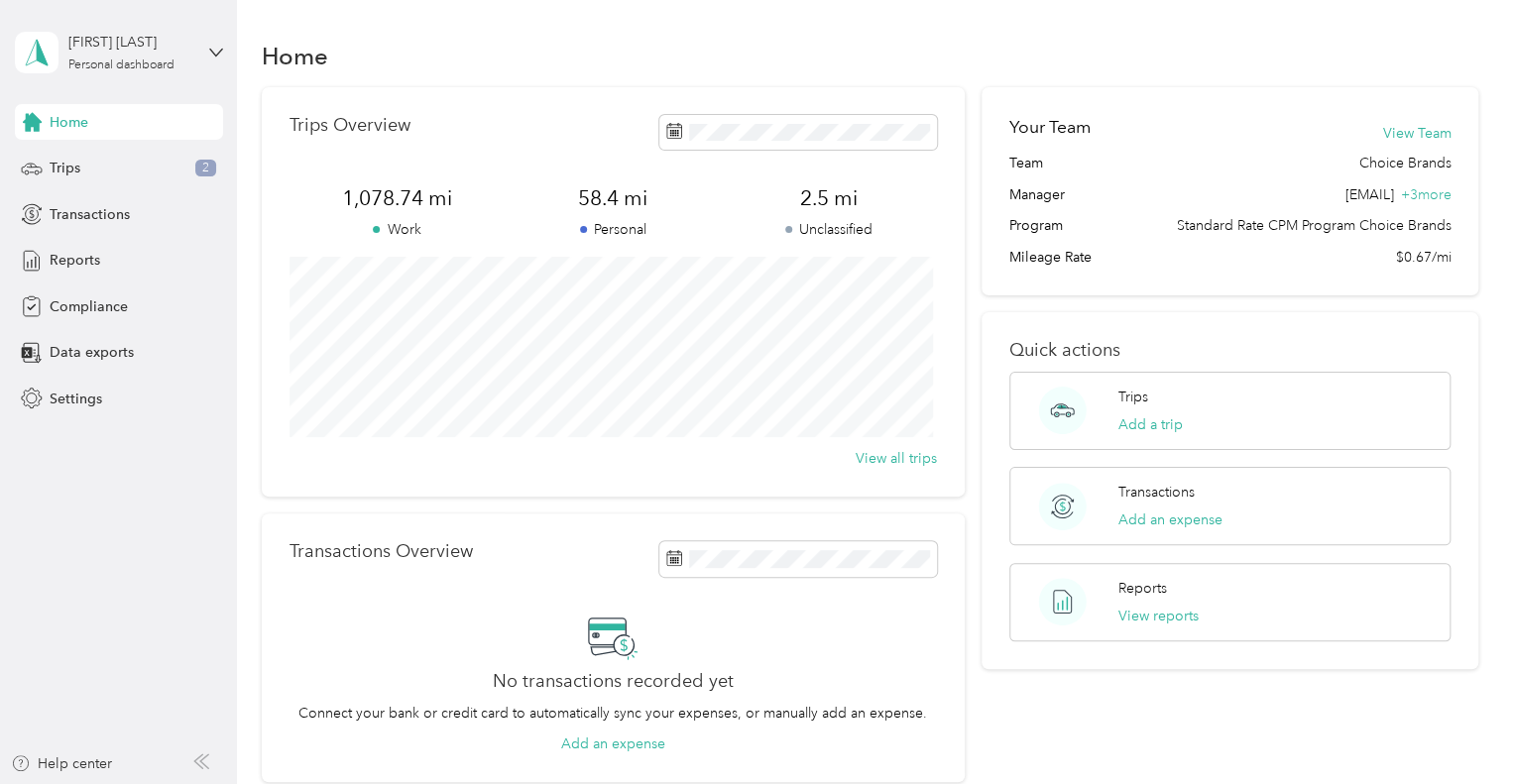 scroll, scrollTop: 0, scrollLeft: 0, axis: both 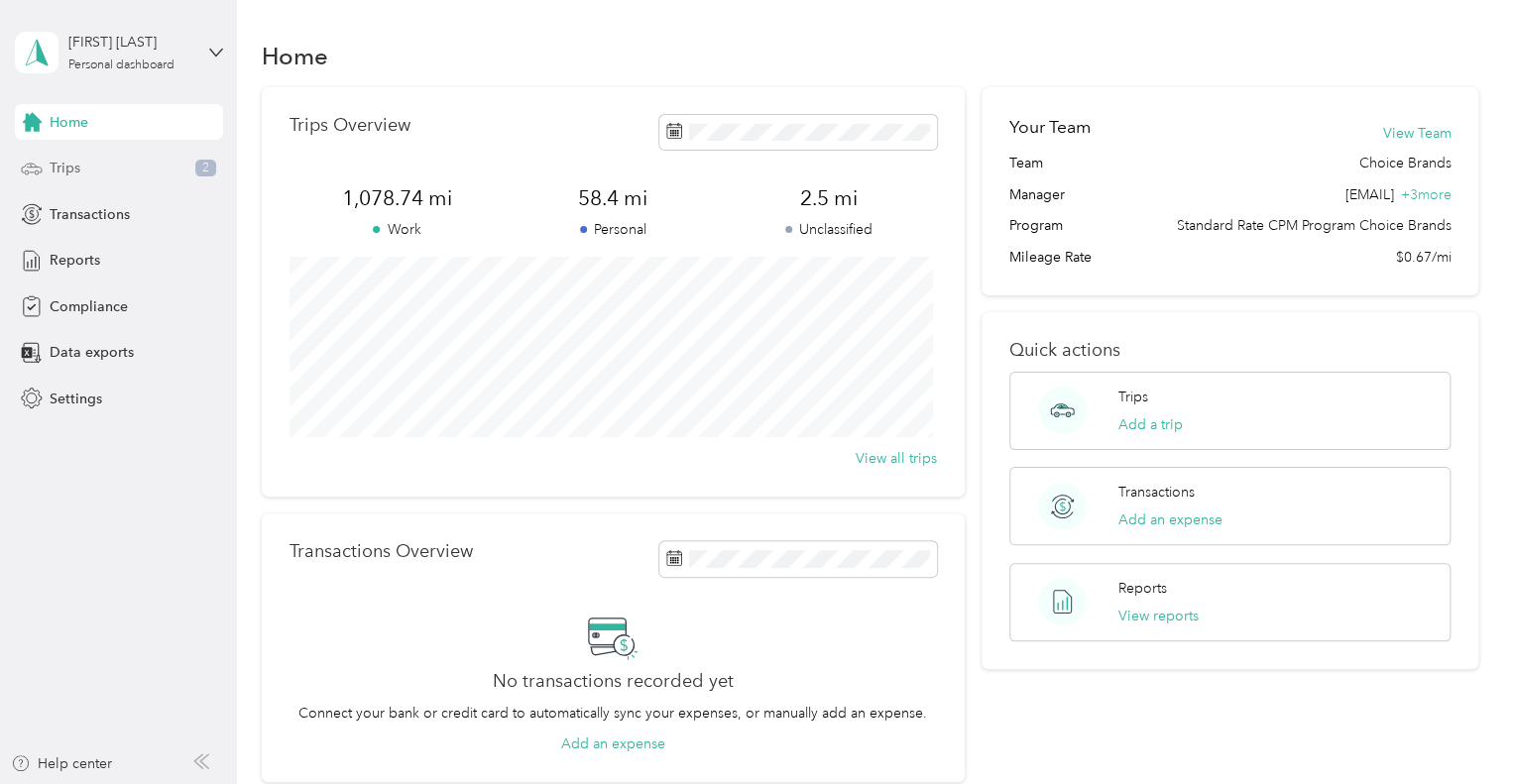 click on "Trips 2" at bounding box center (119, 168) 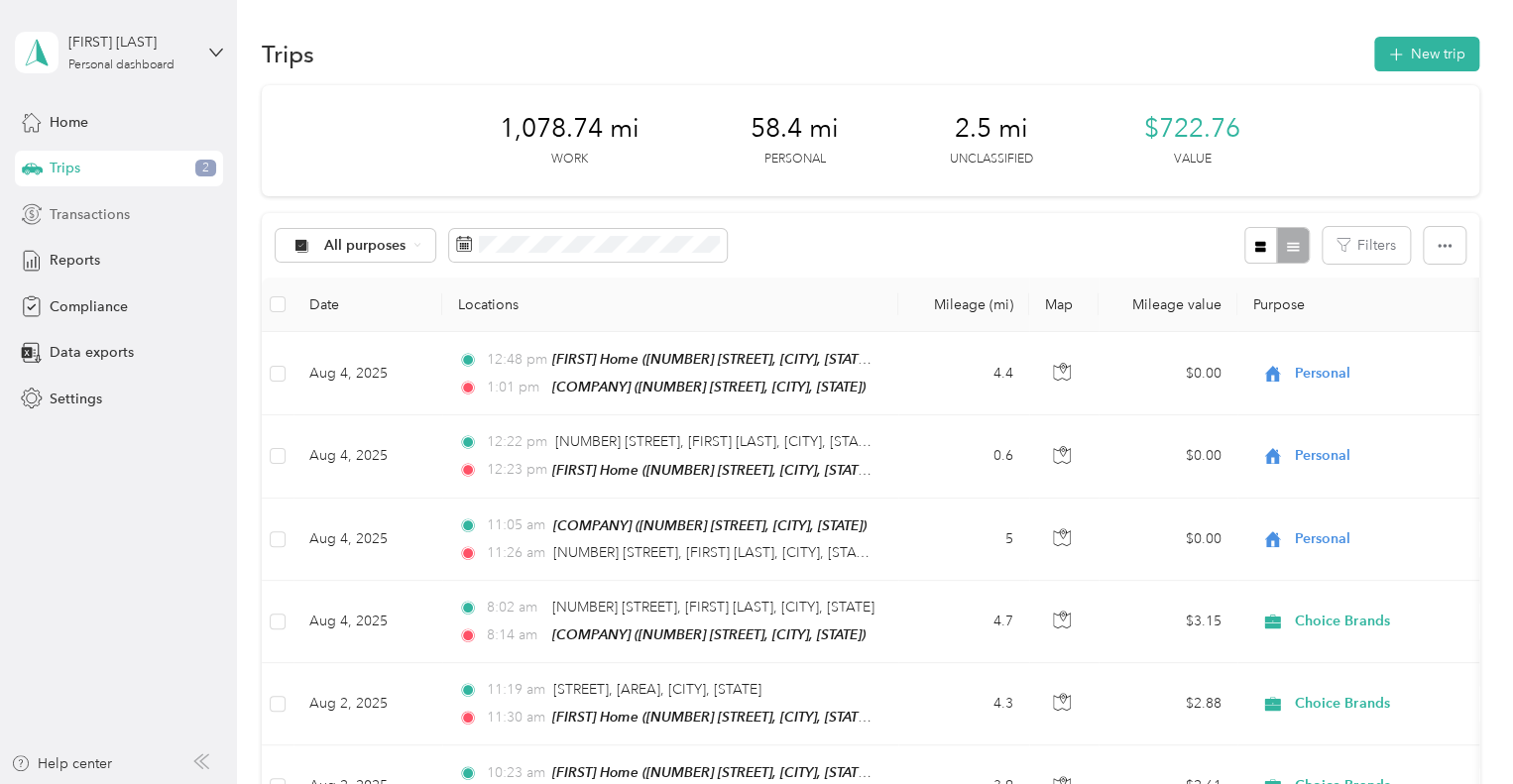 scroll, scrollTop: 0, scrollLeft: 0, axis: both 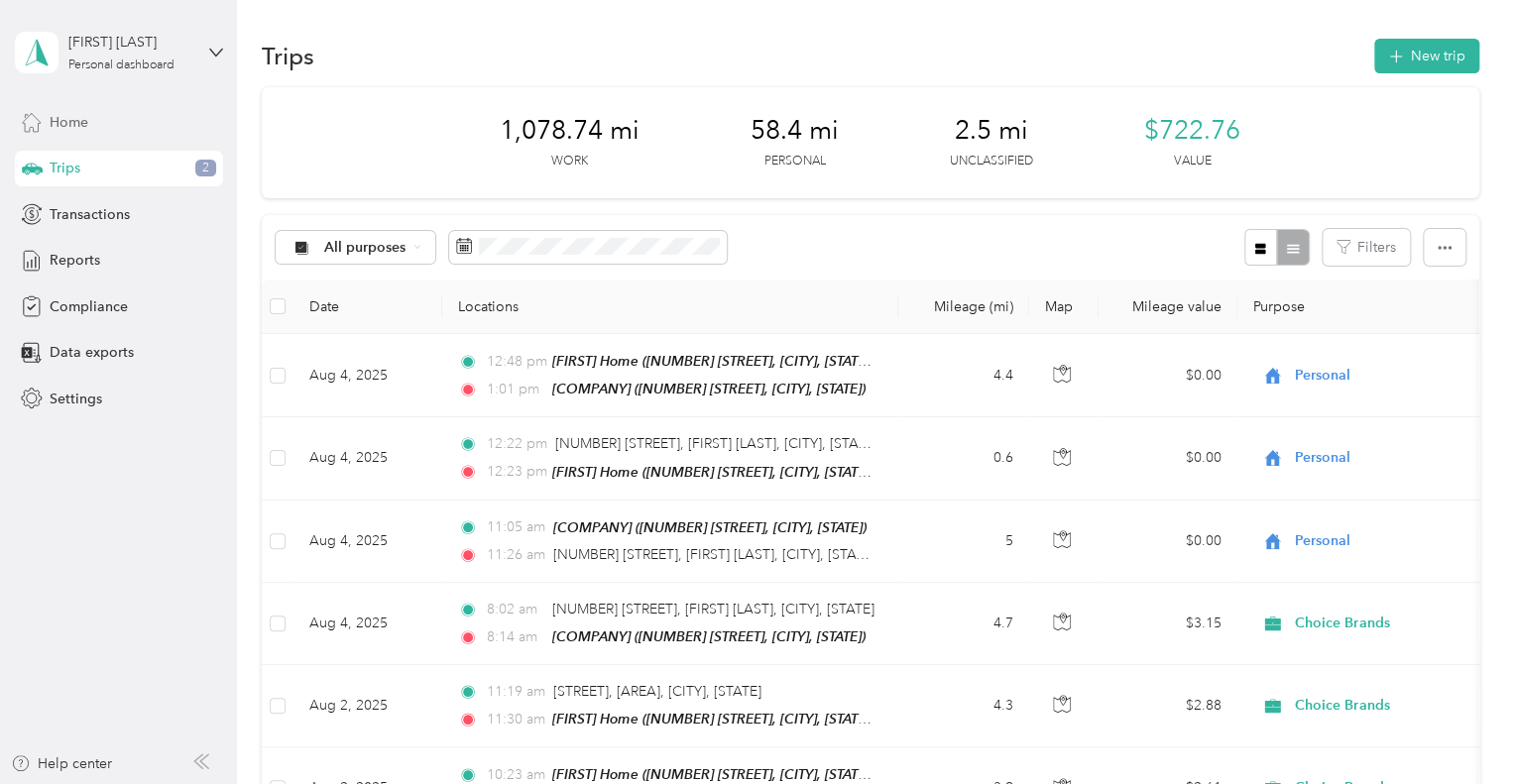 click on "Home" at bounding box center [119, 122] 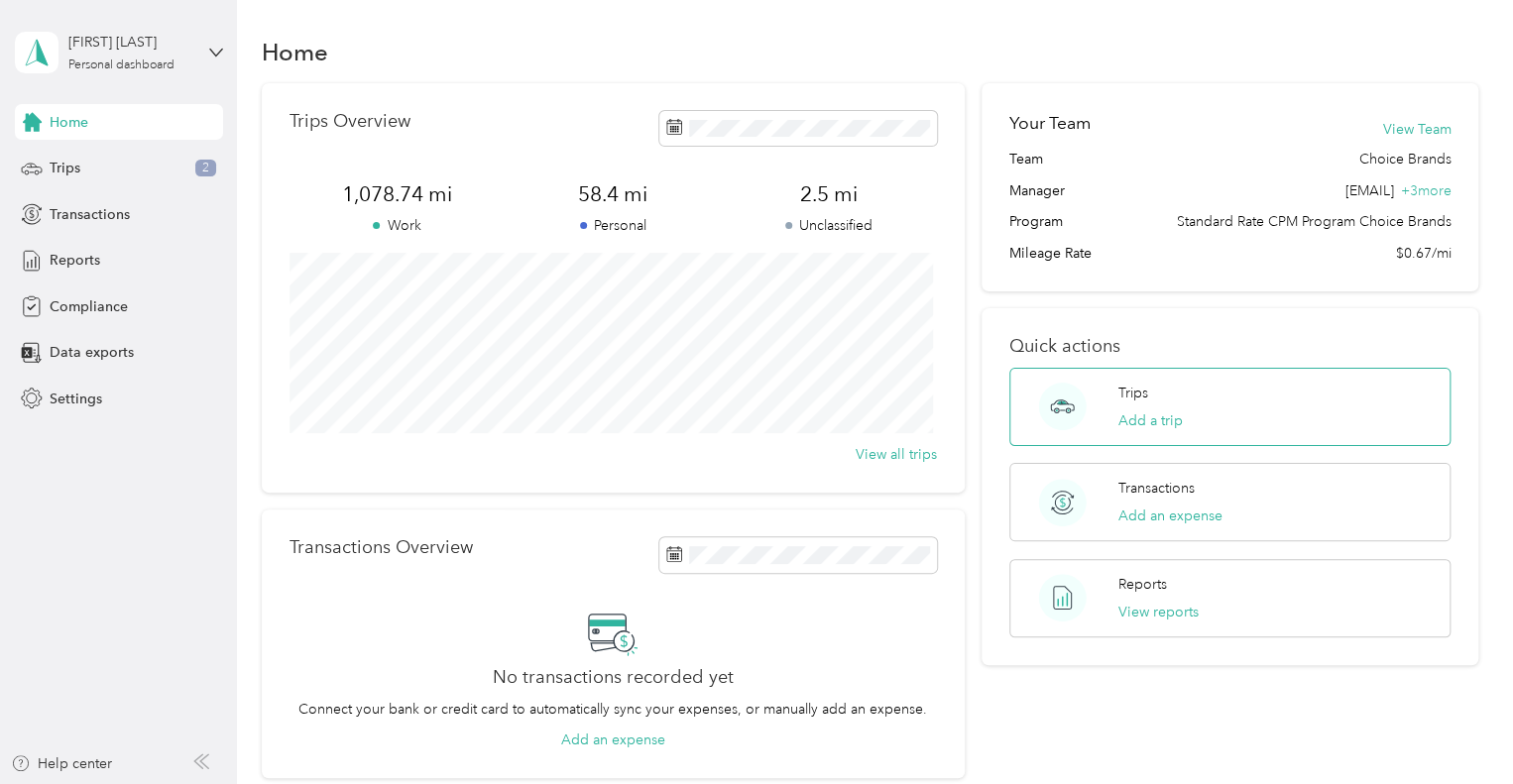 scroll, scrollTop: 0, scrollLeft: 0, axis: both 